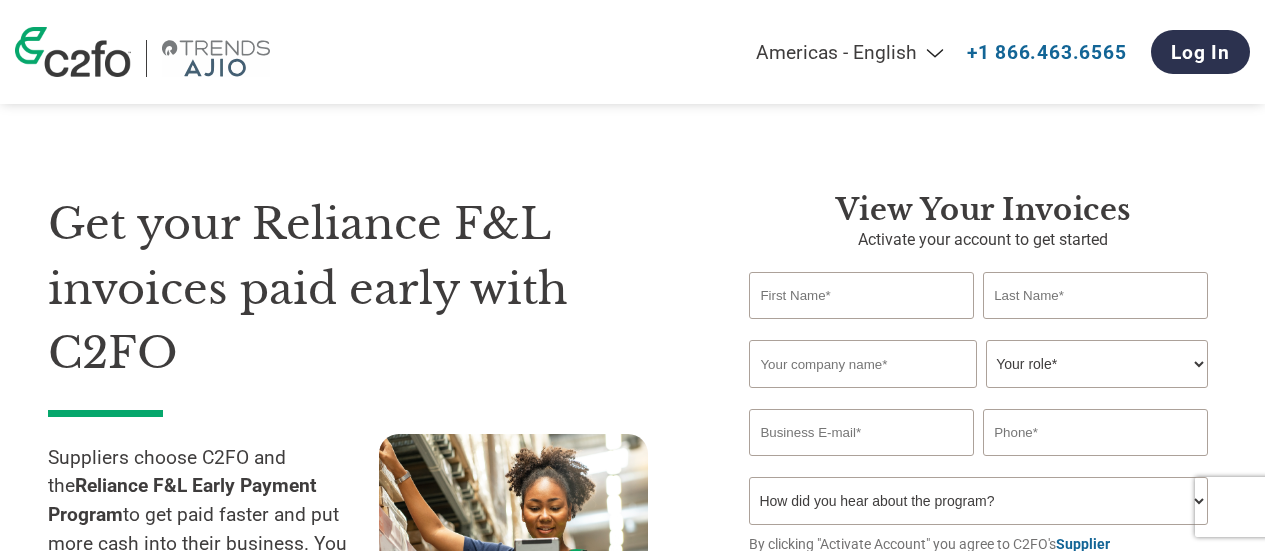 scroll, scrollTop: 0, scrollLeft: 0, axis: both 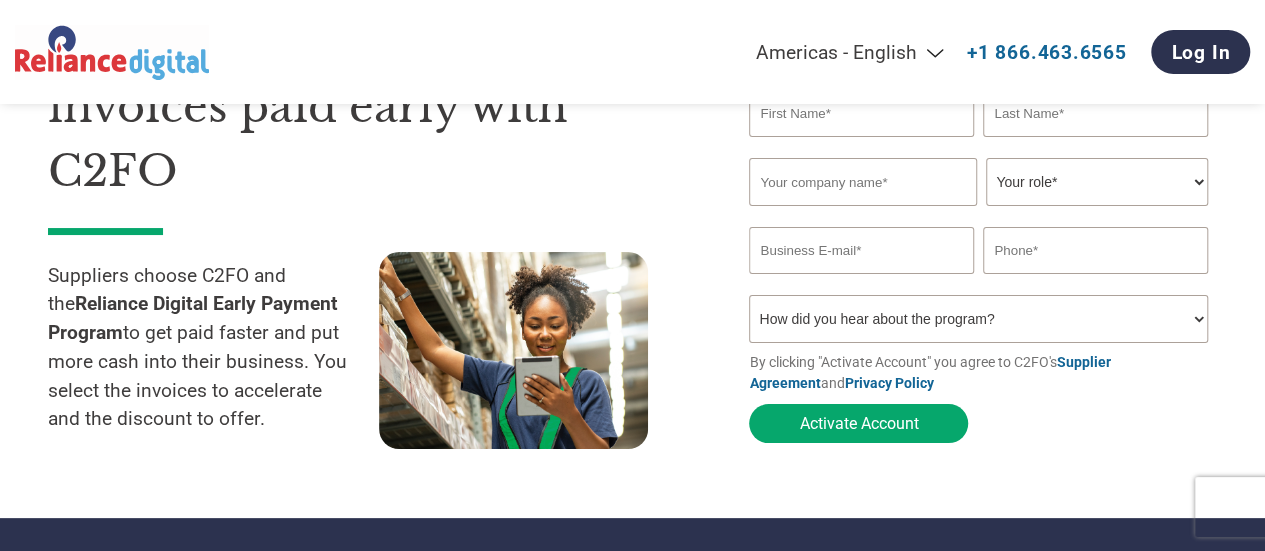 click at bounding box center [861, 113] 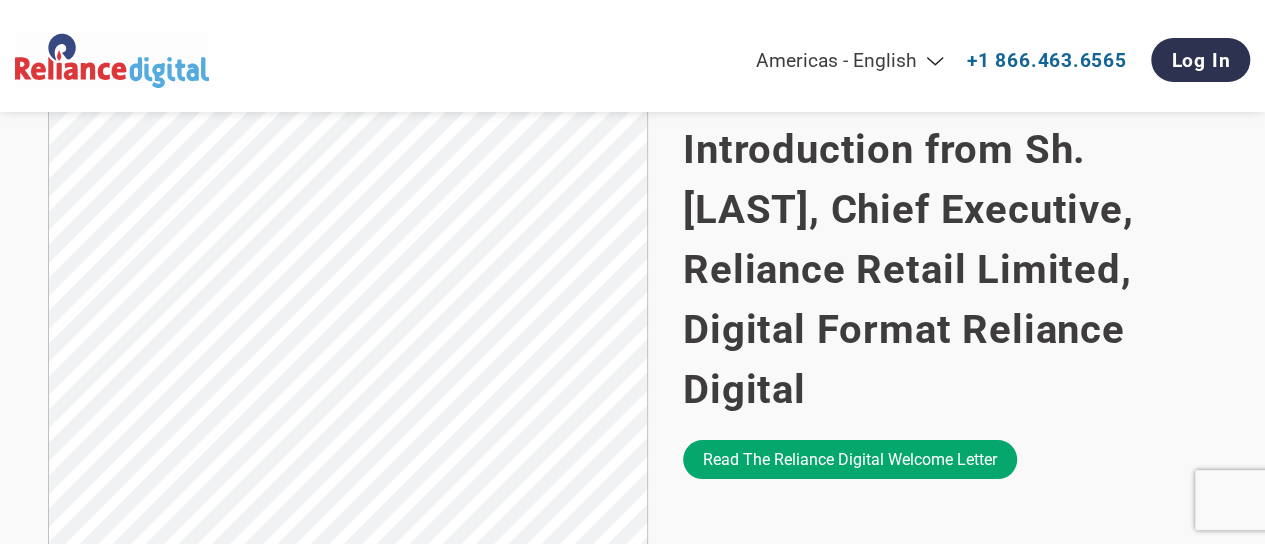 scroll, scrollTop: 884, scrollLeft: 0, axis: vertical 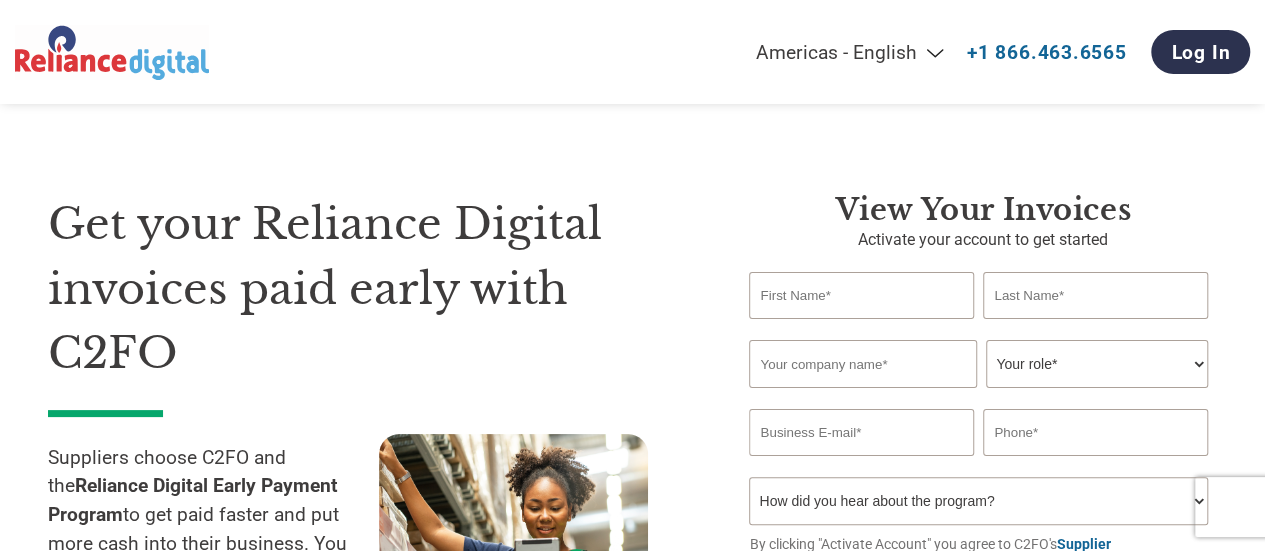 drag, startPoint x: 287, startPoint y: 71, endPoint x: 8, endPoint y: 67, distance: 279.0287 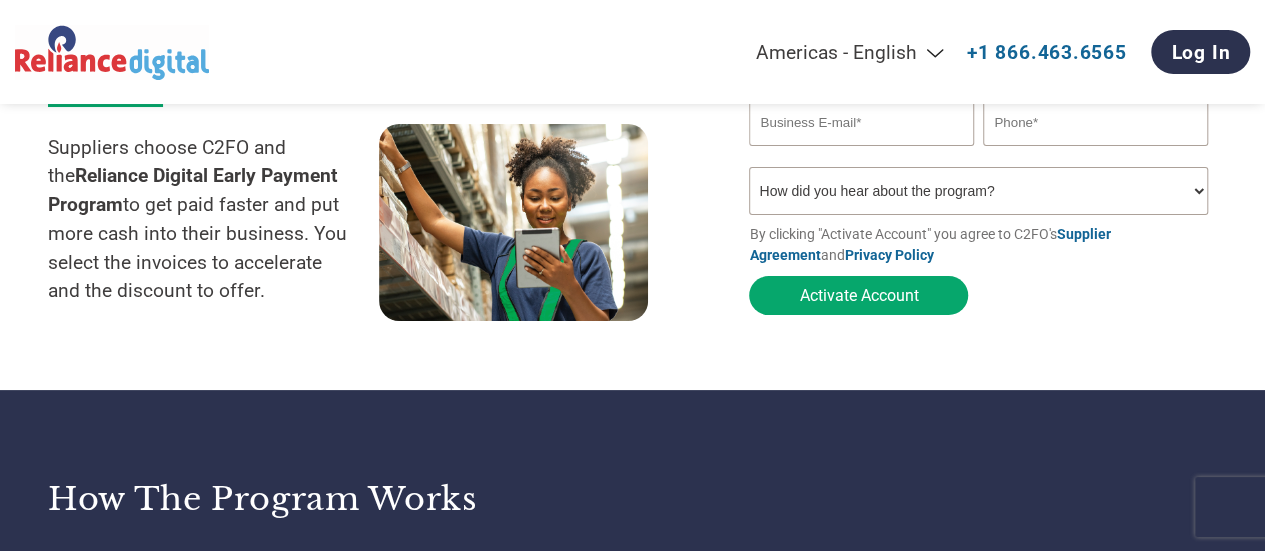 scroll, scrollTop: 0, scrollLeft: 0, axis: both 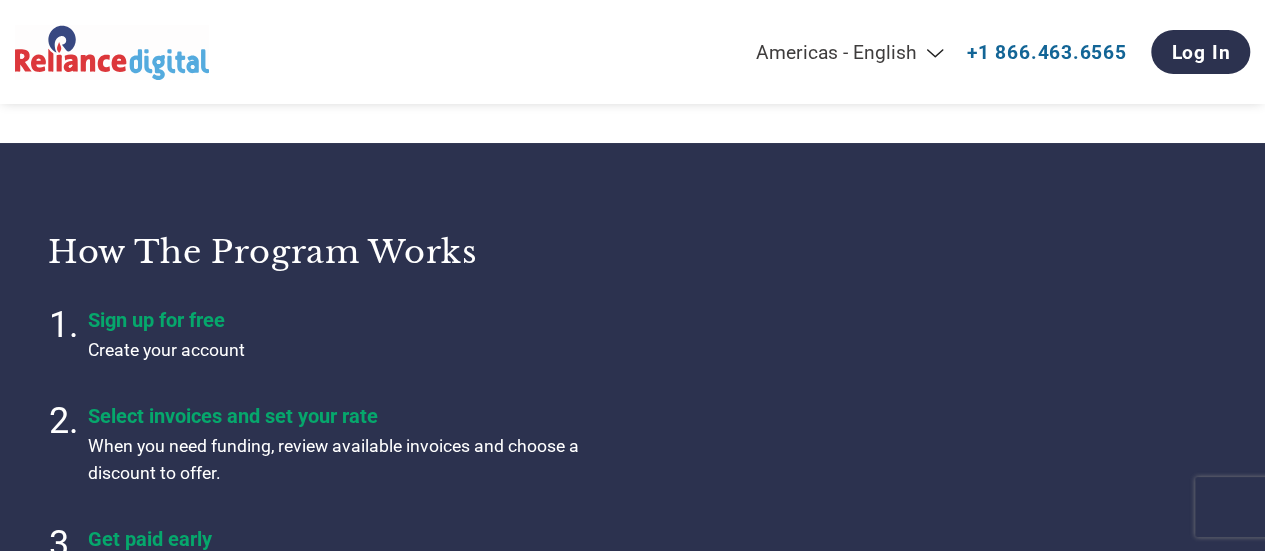 click on "Americas - English Américas - Español Américas - Português Amériques - Français Europe - English Europa - Español Europe - Français Europa - Nederlands Europa - Deutsch Europa - Italiano Европа - Русский Avrupa - Türkçe Asia Pacific - English (India) Asia Pacific - English (AUS) Asia Pacific - English (others) 亚太地区 - 简体中文 亞太地區 - 繁體中文 +1 866.463.6565 Log In" at bounding box center (632, 52) 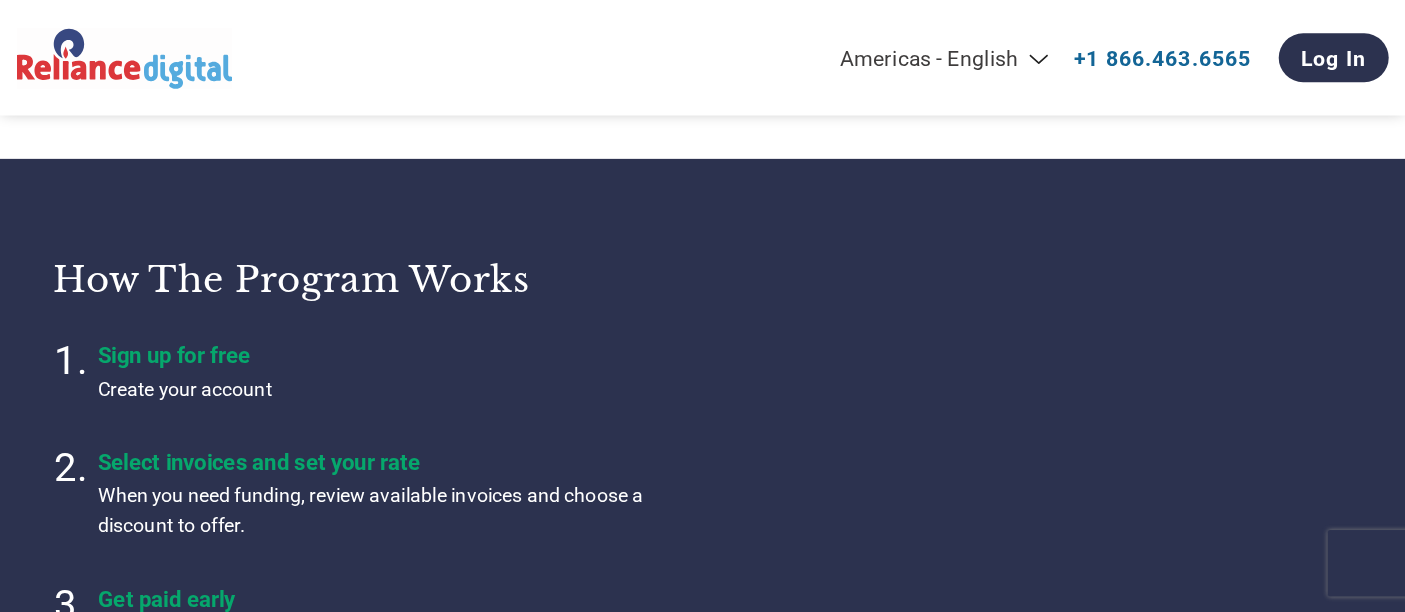 scroll, scrollTop: 557, scrollLeft: 0, axis: vertical 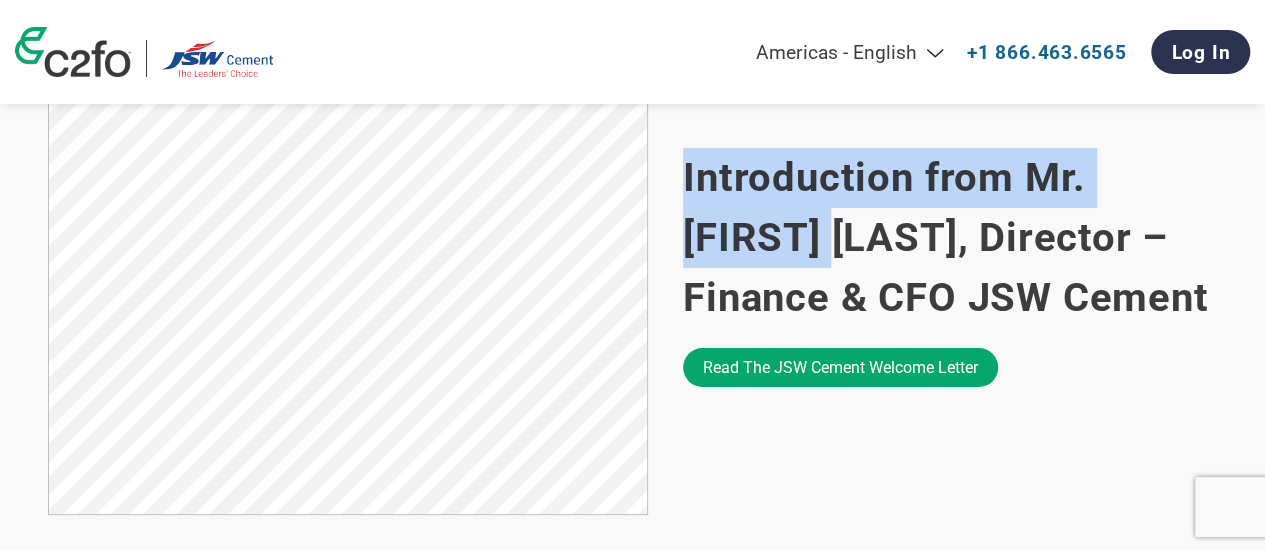 drag, startPoint x: 681, startPoint y: 157, endPoint x: 841, endPoint y: 218, distance: 171.23376 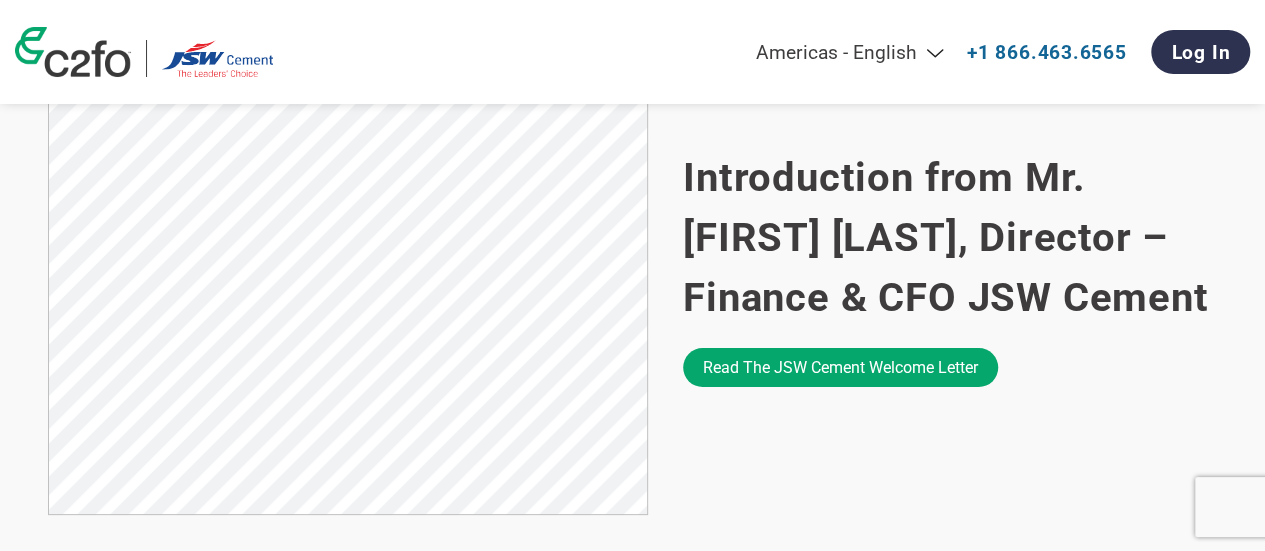 click on "Introduction from Mr. [FIRST] [LAST], Director – Finance & CFO JSW Cement" at bounding box center (950, 238) 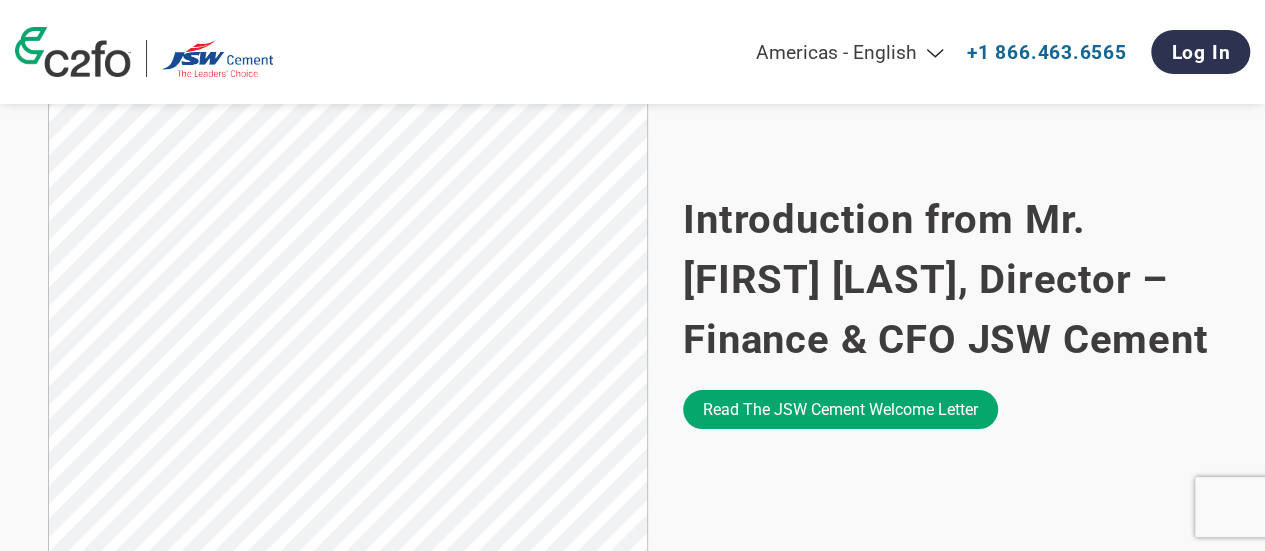 scroll, scrollTop: 1291, scrollLeft: 0, axis: vertical 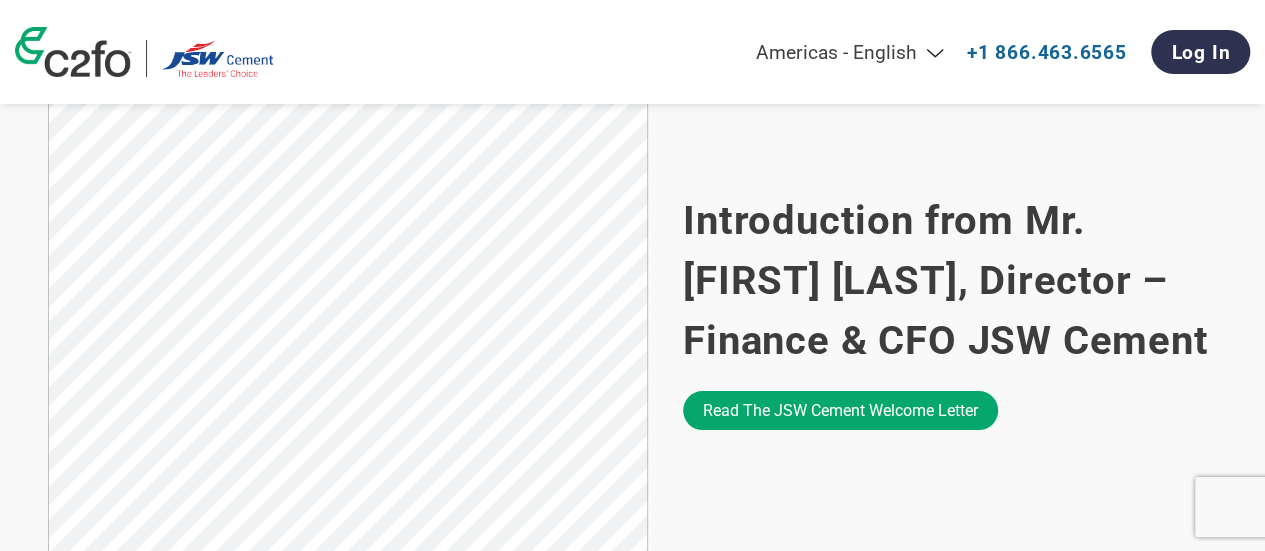 click on "Americas - English Américas - Español Américas - Português Amériques - Français Europe - English Europa - Español Europe - Français Europa - Nederlands Europa - Deutsch Europa - Italiano Европа - Русский Avrupa - Türkçe Asia Pacific - English (India) Asia Pacific - English (AUS) Asia Pacific - English (others) 亚太地区 - 简体中文 亞太地區 - 繁體中文" at bounding box center [790, 52] 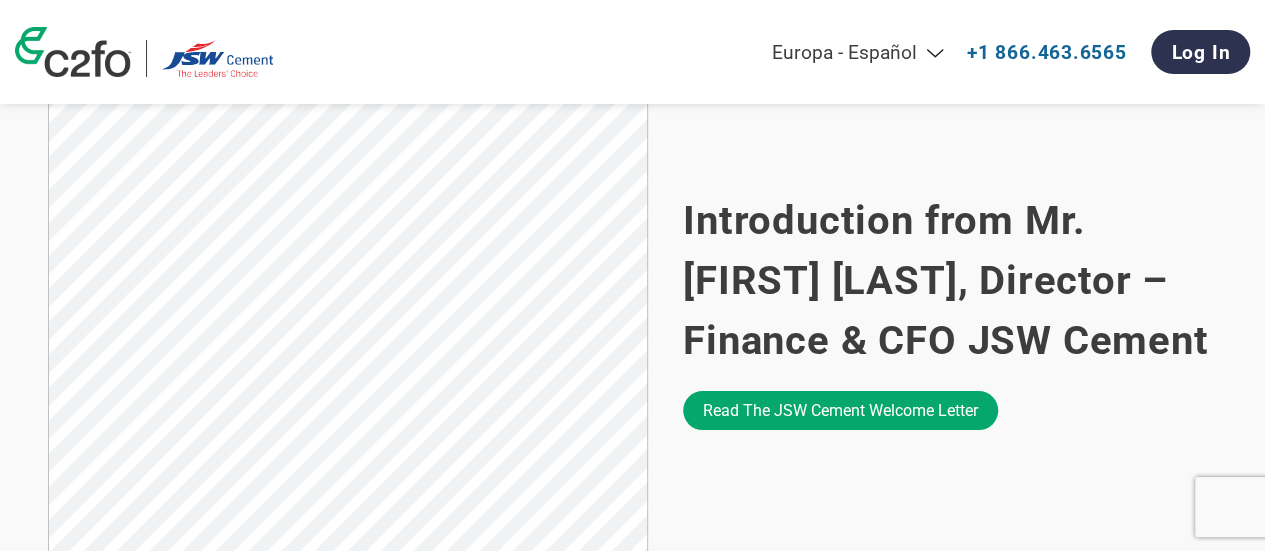click on "Americas - English Américas - Español Américas - Português Amériques - Français Europe - English Europa - Español Europe - Français Europa - Nederlands Europa - Deutsch Europa - Italiano Европа - Русский Avrupa - Türkçe Asia Pacific - English (India) Asia Pacific - English (AUS) Asia Pacific - English (others) 亚太地区 - 简体中文 亞太地區 - 繁體中文" at bounding box center (790, 52) 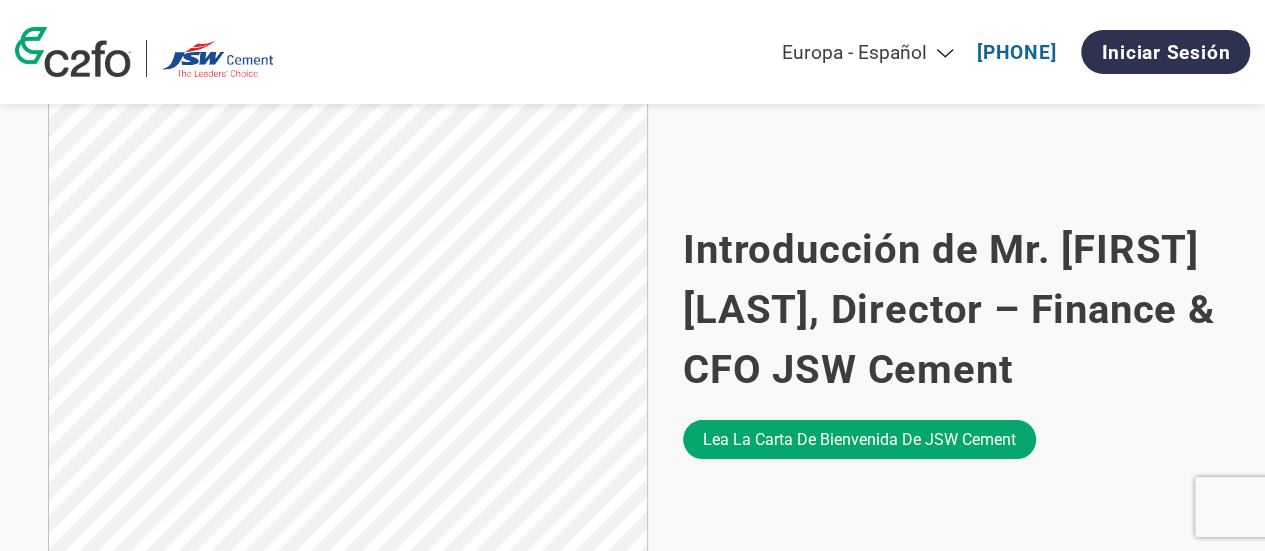 scroll, scrollTop: 1316, scrollLeft: 0, axis: vertical 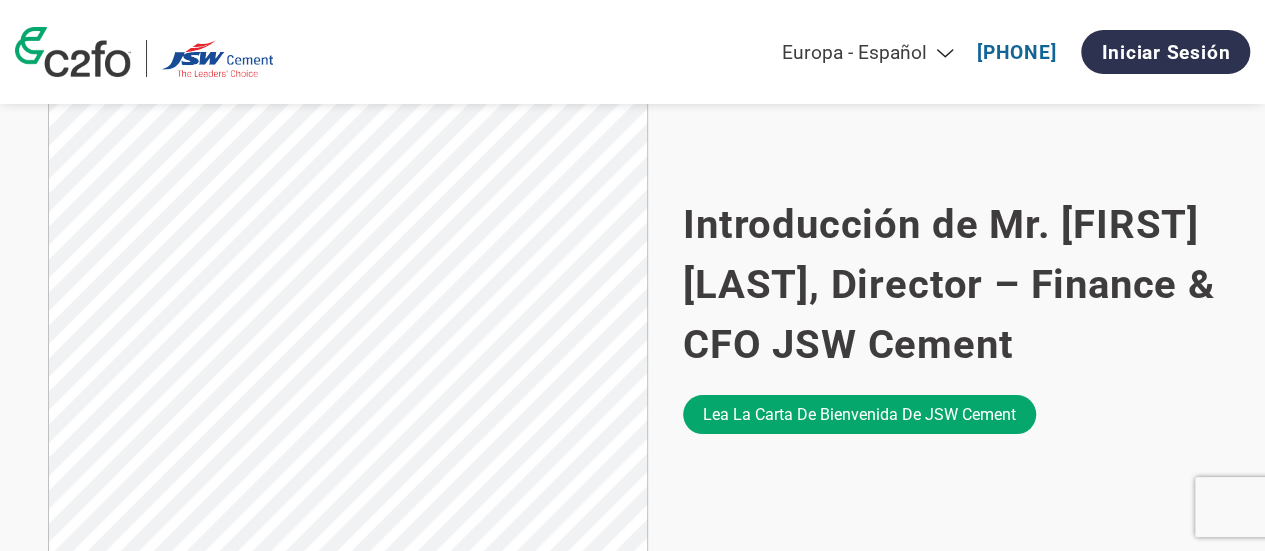 click on "Americas - English Américas - Español Américas - Português Amériques - Français Europe - English Europa - Español Europe - Français Europa - Nederlands Europa - Deutsch Europa - Italiano Европа - Русский Avrupa - Türkçe Asia Pacific - English (India) Asia Pacific - English (AUS) Asia Pacific - English (others) 亚太地区 - 简体中文 亞太地區 - 繁體中文" at bounding box center (800, 52) 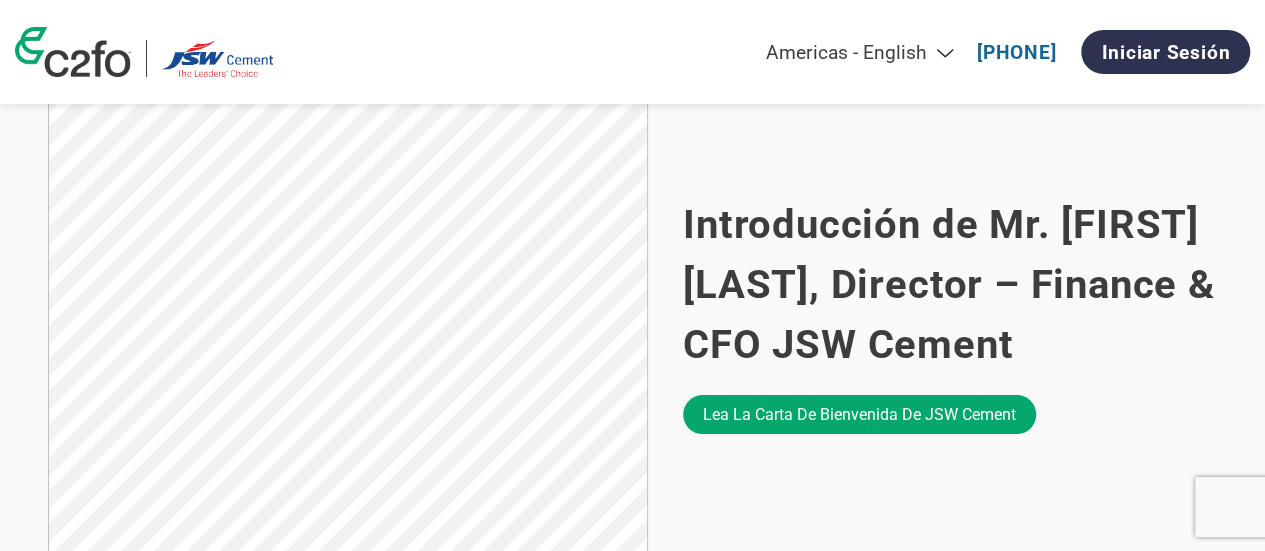 click on "Americas - English Américas - Español Américas - Português Amériques - Français Europe - English Europa - Español Europe - Français Europa - Nederlands Europa - Deutsch Europa - Italiano Европа - Русский Avrupa - Türkçe Asia Pacific - English (India) Asia Pacific - English (AUS) Asia Pacific - English (others) 亚太地区 - 简体中文 亞太地區 - 繁體中文" at bounding box center [800, 52] 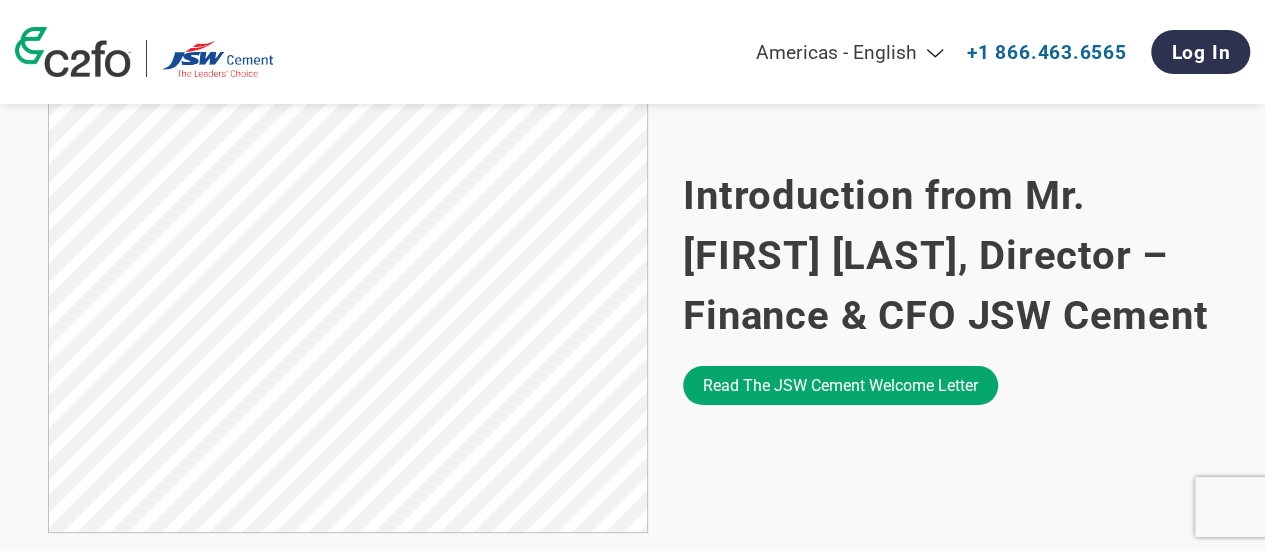 scroll, scrollTop: 1291, scrollLeft: 0, axis: vertical 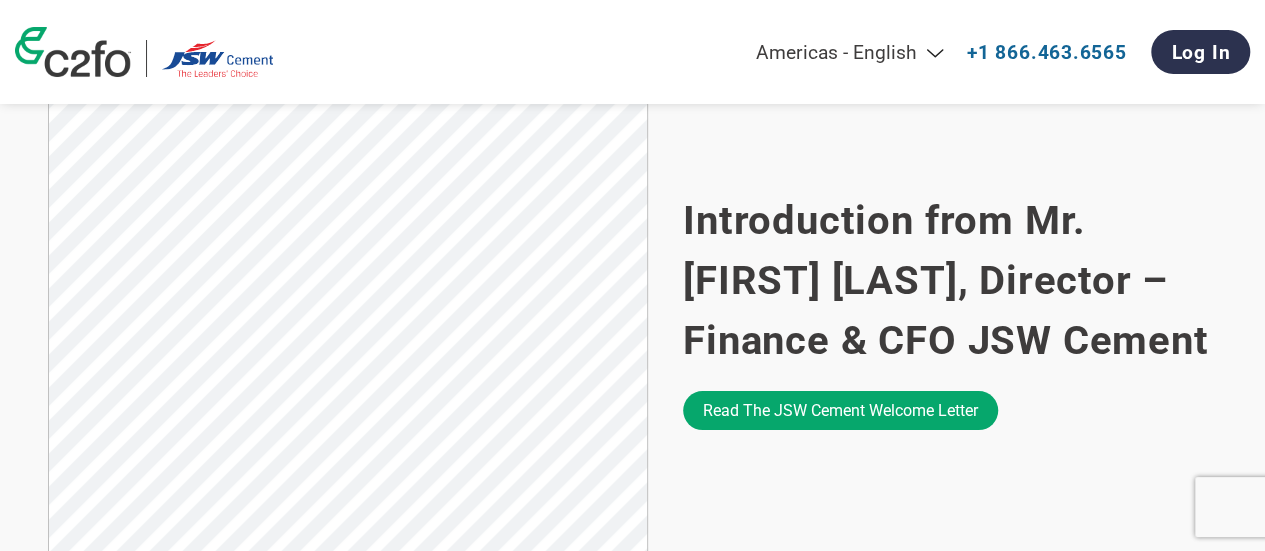 click on "Americas - English Américas - Español Américas - Português Amériques - Français Europe - English Europa - Español Europe - Français Europa - Nederlands Europa - Deutsch Europa - Italiano Европа - Русский Avrupa - Türkçe Asia Pacific - English (India) Asia Pacific - English (AUS) Asia Pacific - English (others) 亚太地区 - 简体中文 亞太地區 - 繁體中文" at bounding box center [790, 52] 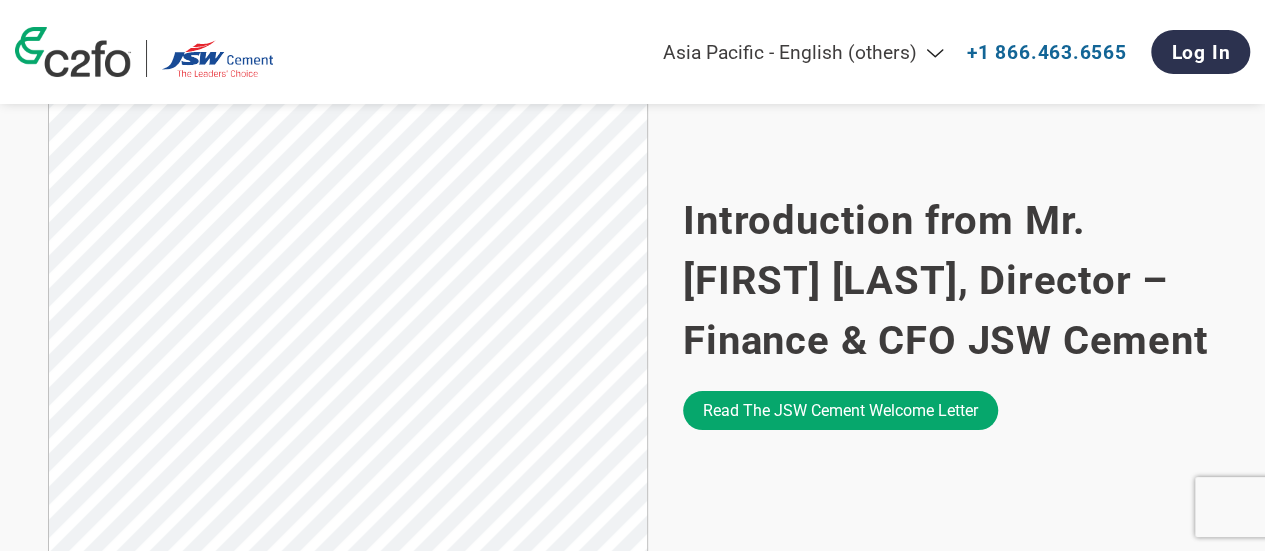 click on "Americas - English Américas - Español Américas - Português Amériques - Français Europe - English Europa - Español Europe - Français Europa - Nederlands Europa - Deutsch Europa - Italiano Европа - Русский Avrupa - Türkçe Asia Pacific - English (India) Asia Pacific - English (AUS) Asia Pacific - English (others) 亚太地区 - 简体中文 亞太地區 - 繁體中文" at bounding box center [790, 52] 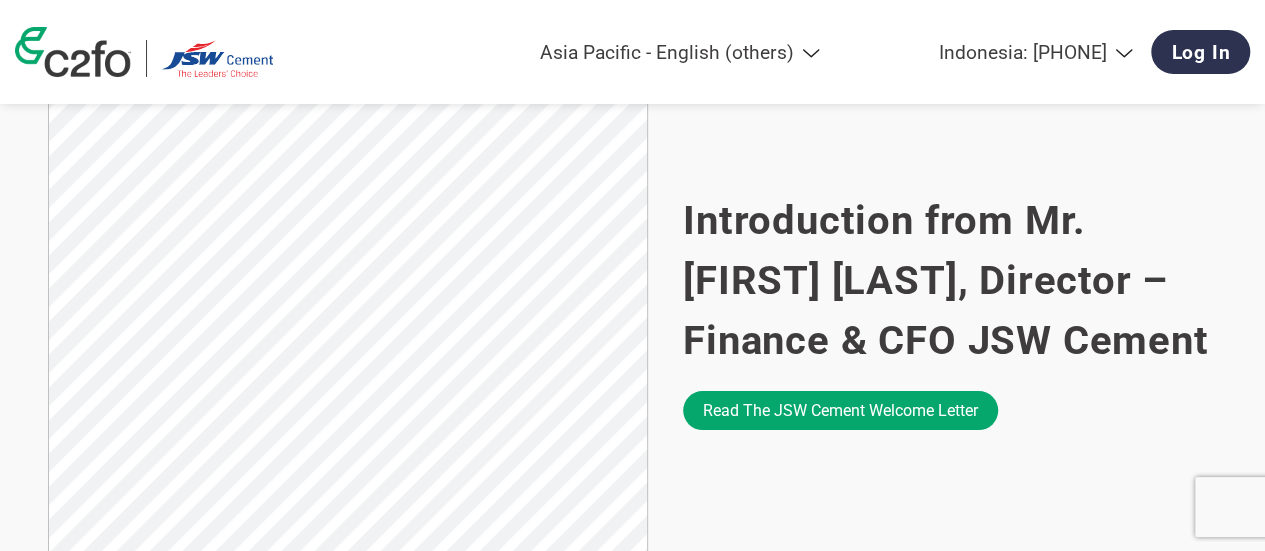 click on "Americas - English Américas - Español Américas - Português Amériques - Français Europe - English Europa - Español Europe - Français Europa - Nederlands Europa - Deutsch Europa - Italiano Европа - Русский Avrupa - Türkçe Asia Pacific - English (India) Asia Pacific - English (AUS) Asia Pacific - English (others) 亚太地区 - 简体中文 亞太地區 - 繁體中文" at bounding box center (666, 52) 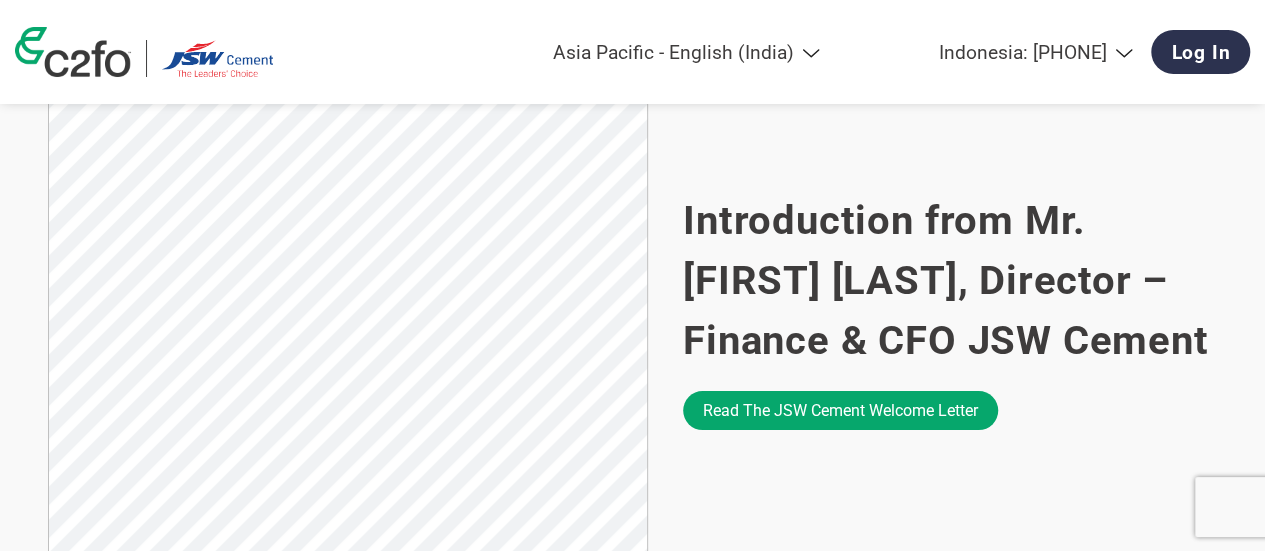 click on "Americas - English Américas - Español Américas - Português Amériques - Français Europe - English Europa - Español Europe - Français Europa - Nederlands Europa - Deutsch Europa - Italiano Европа - Русский Avrupa - Türkçe Asia Pacific - English (India) Asia Pacific - English (AUS) Asia Pacific - English (others) 亚太地区 - 简体中文 亞太地區 - 繁體中文" at bounding box center (666, 52) 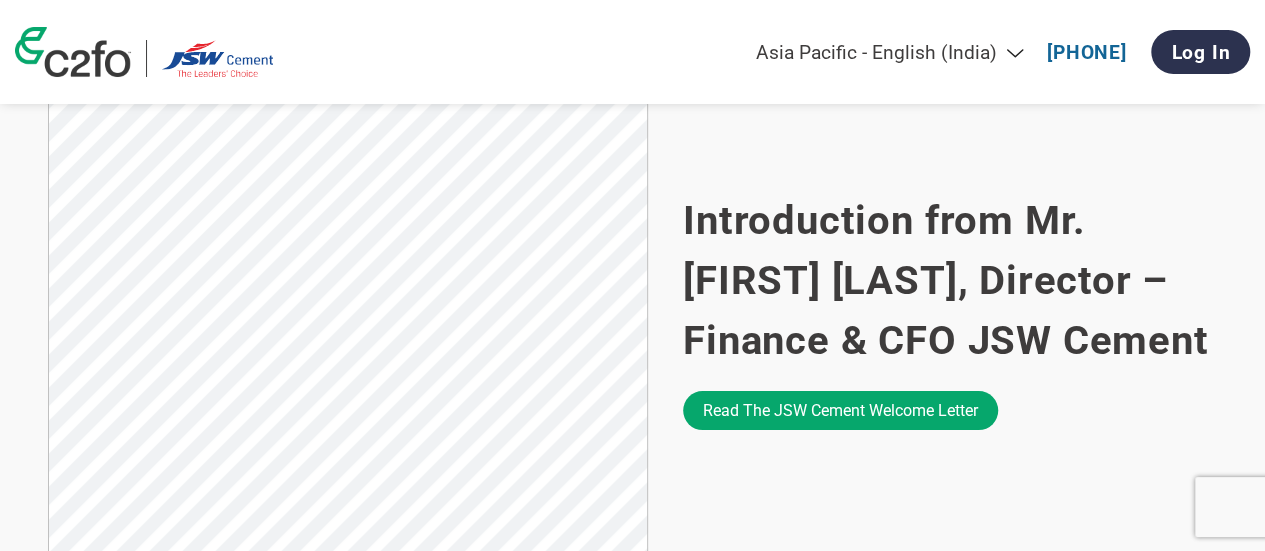 click on "Americas - English Américas - Español Américas - Português Amériques - Français Europe - English Europa - Español Europe - Français Europa - Nederlands Europa - Deutsch Europa - Italiano Европа - Русский Avrupa - Türkçe Asia Pacific - English (India) Asia Pacific - English (AUS) Asia Pacific - English (others) 亚太地区 - 简体中文 亞太地區 - 繁體中文 +91 7035 7035 93 Log In" at bounding box center [632, 52] 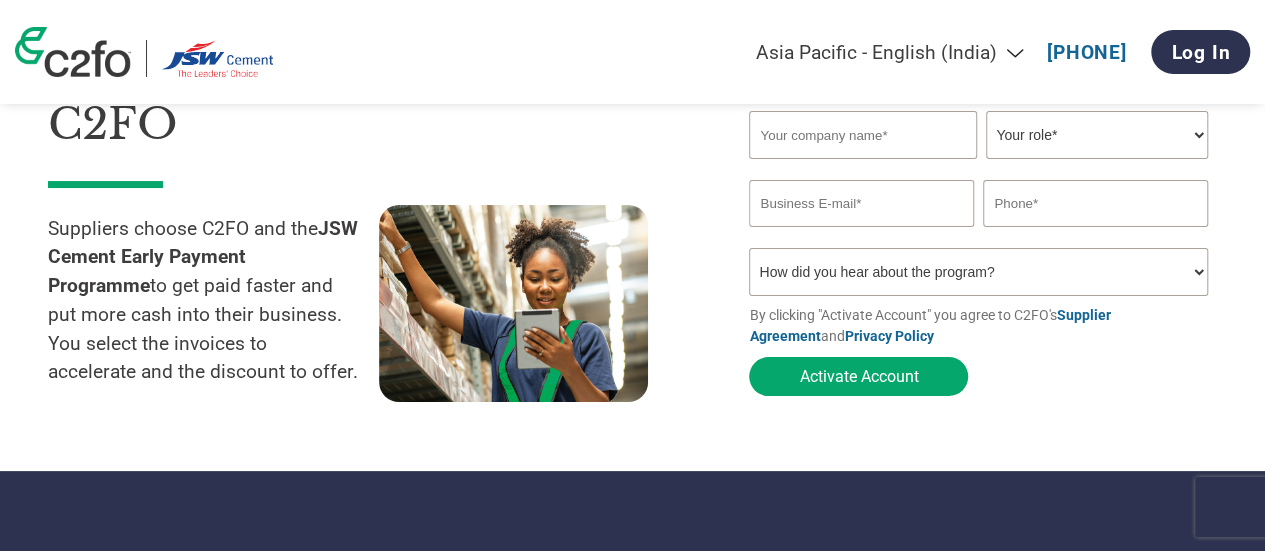 scroll, scrollTop: 0, scrollLeft: 0, axis: both 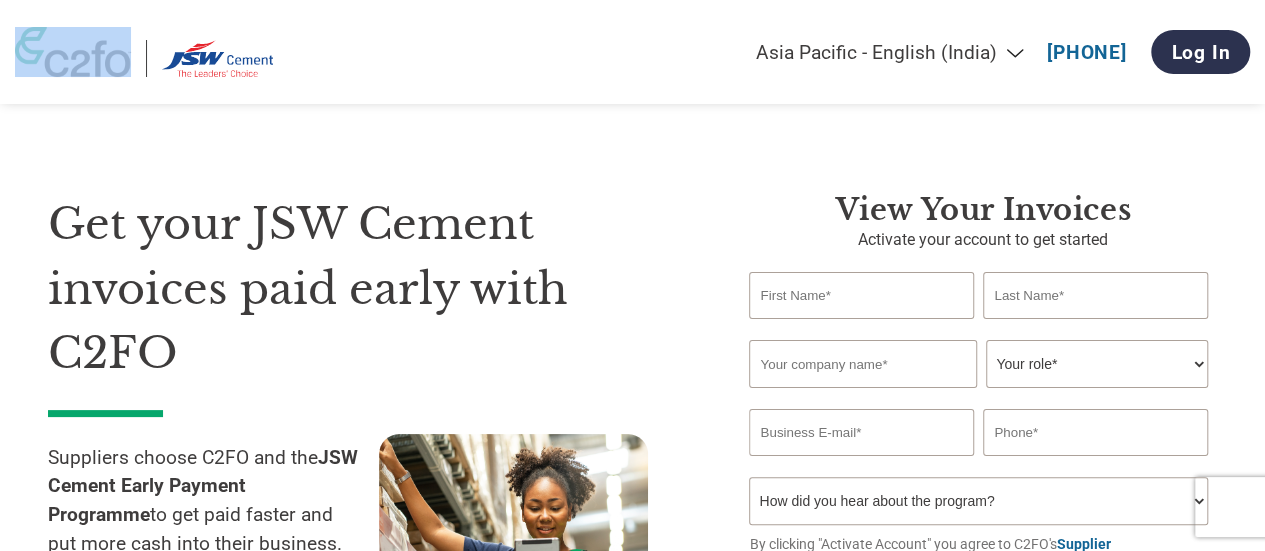 drag, startPoint x: 376, startPoint y: 100, endPoint x: 53, endPoint y: 61, distance: 325.34598 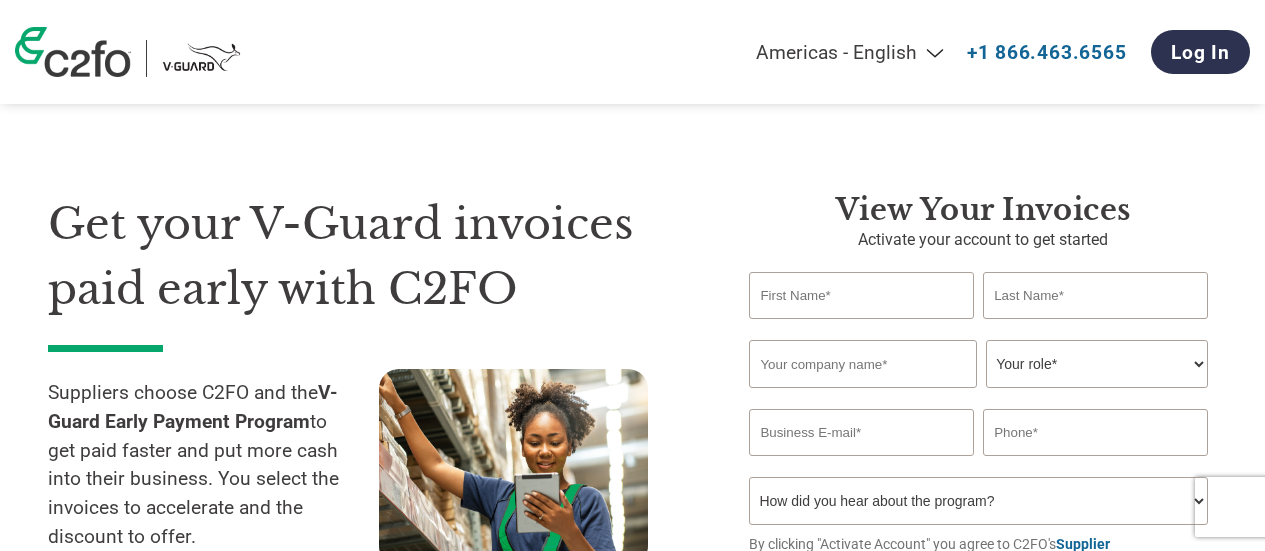 scroll, scrollTop: 0, scrollLeft: 0, axis: both 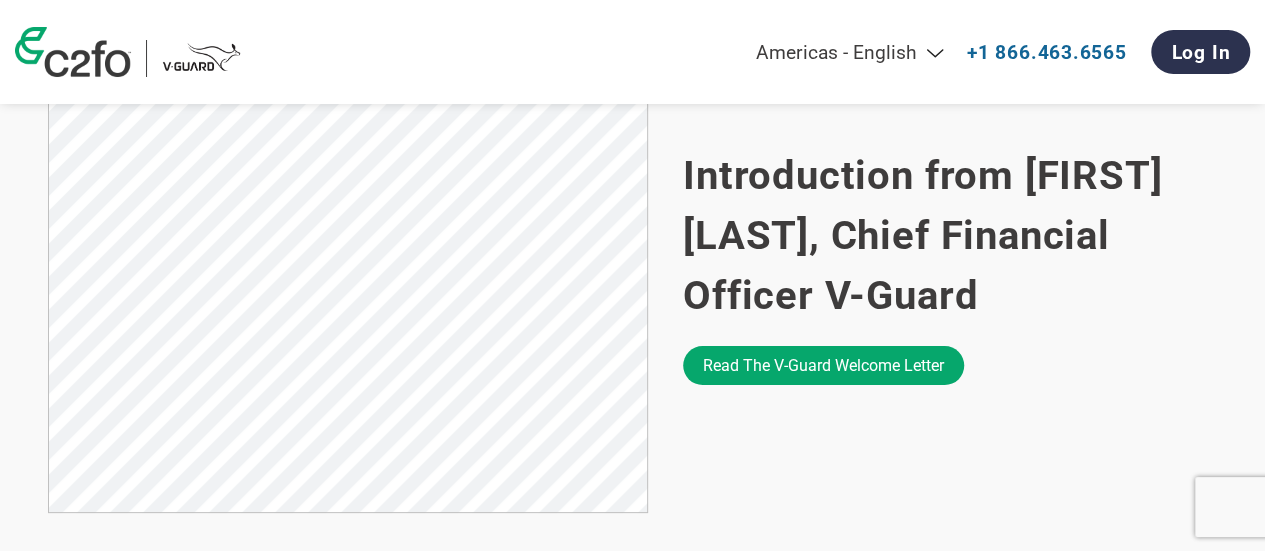 drag, startPoint x: 896, startPoint y: 37, endPoint x: 962, endPoint y: 43, distance: 66.27216 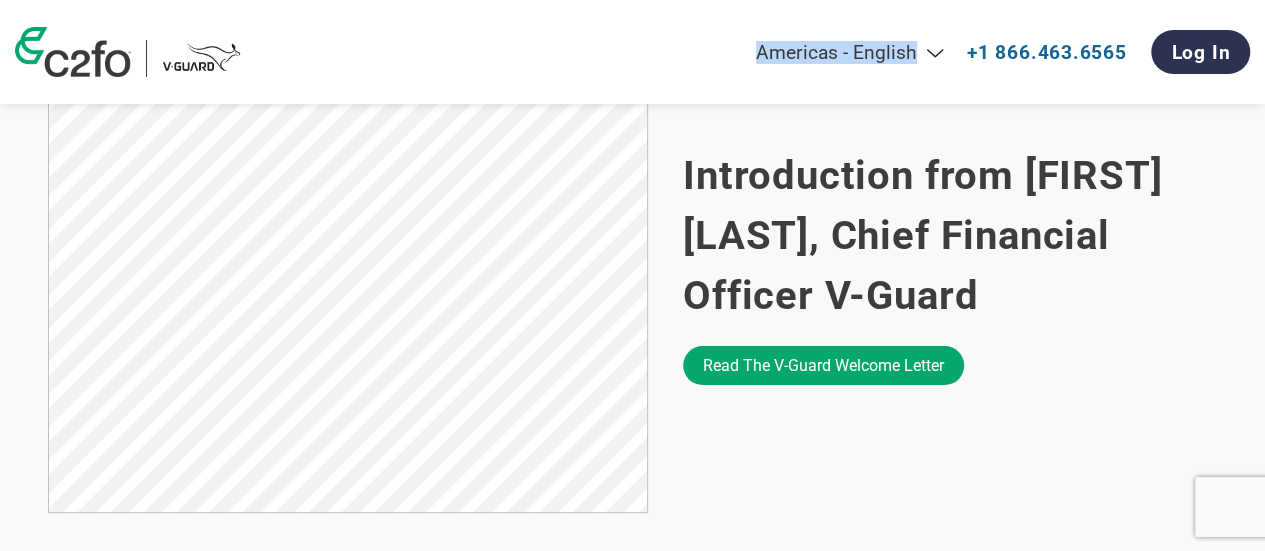 click on "Americas - English Américas - Español Américas - Português Amériques - Français Europe - English Europa - Español Europe - Français Europa - Nederlands Europa - Deutsch Europa - Italiano Европа - Русский Avrupa - Türkçe Asia Pacific - English (India) Asia Pacific - English (AUS) Asia Pacific - English (others) 亚太地区 - 简体中文 亞太地區 - 繁體中文 +1 866.463.6565 Log In" at bounding box center (632, 52) 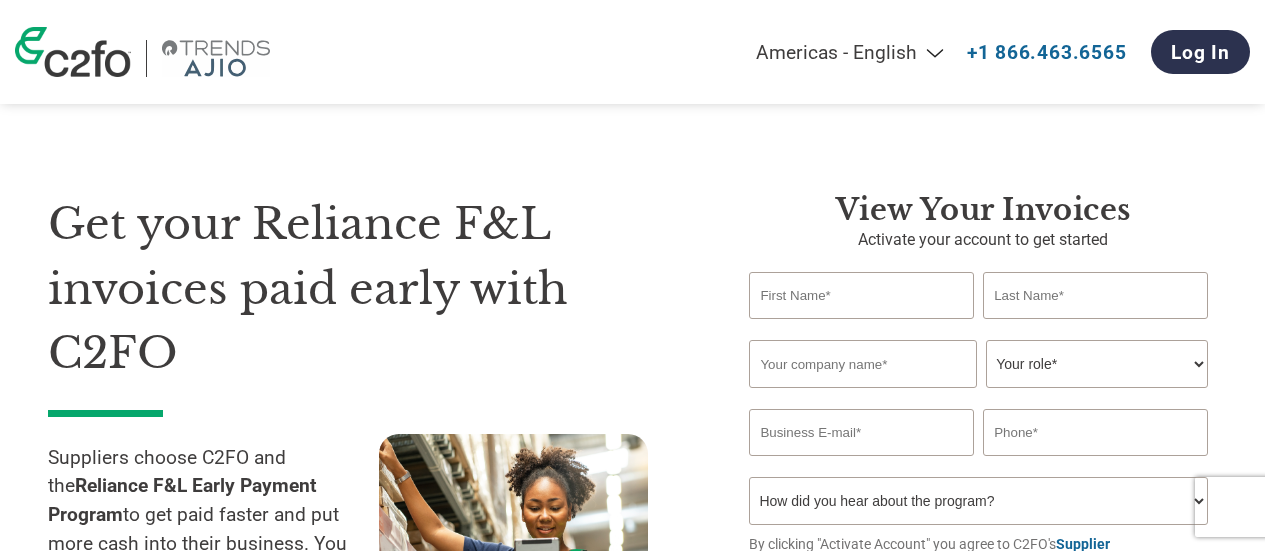 scroll, scrollTop: 0, scrollLeft: 0, axis: both 